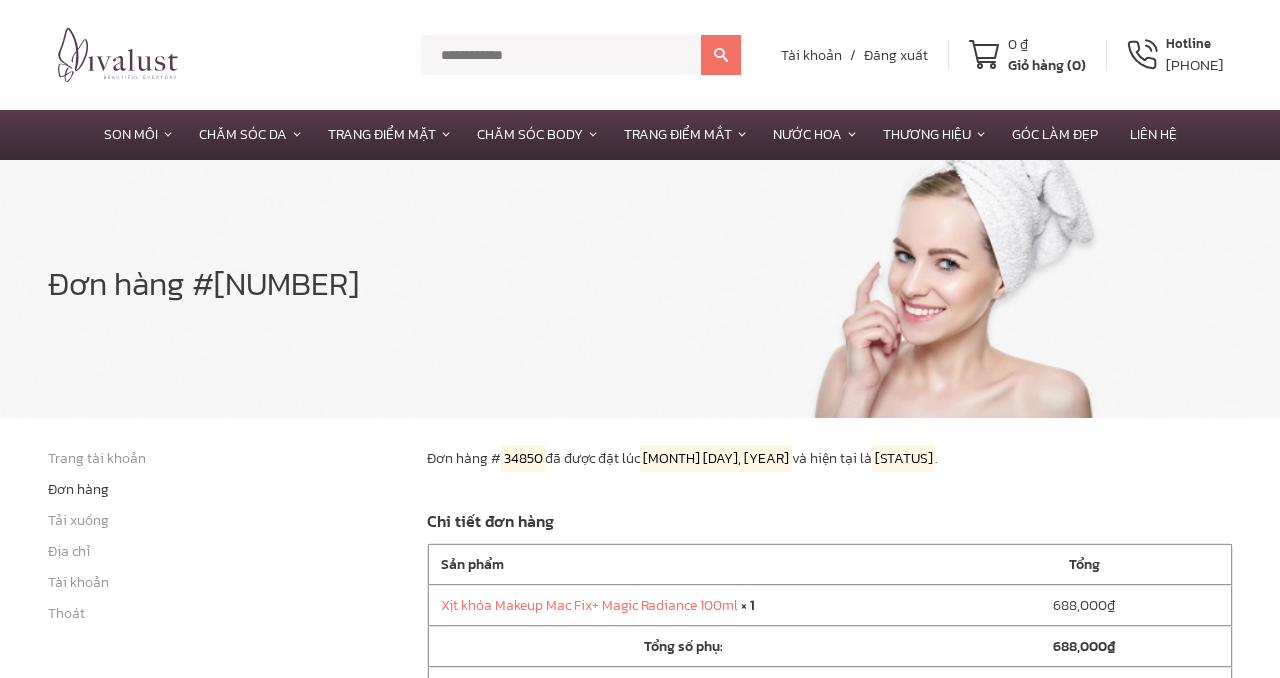 scroll, scrollTop: 611, scrollLeft: 0, axis: vertical 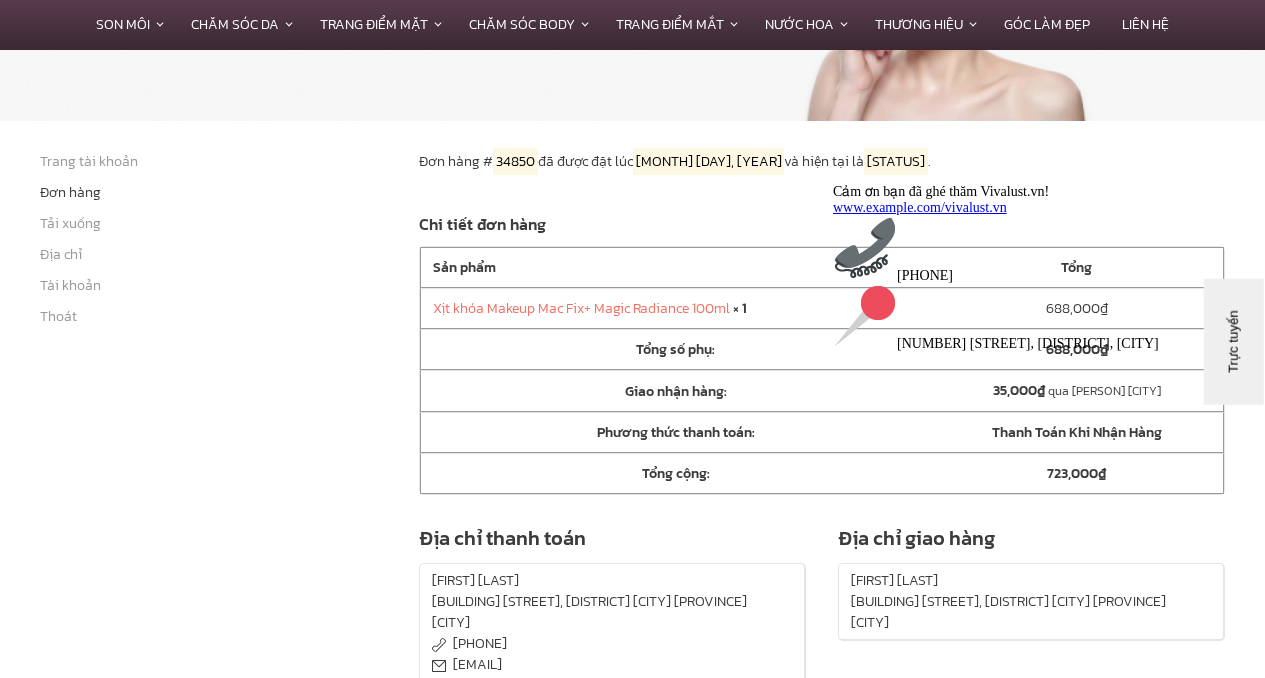 click on "Đơn hàng" at bounding box center [70, 192] 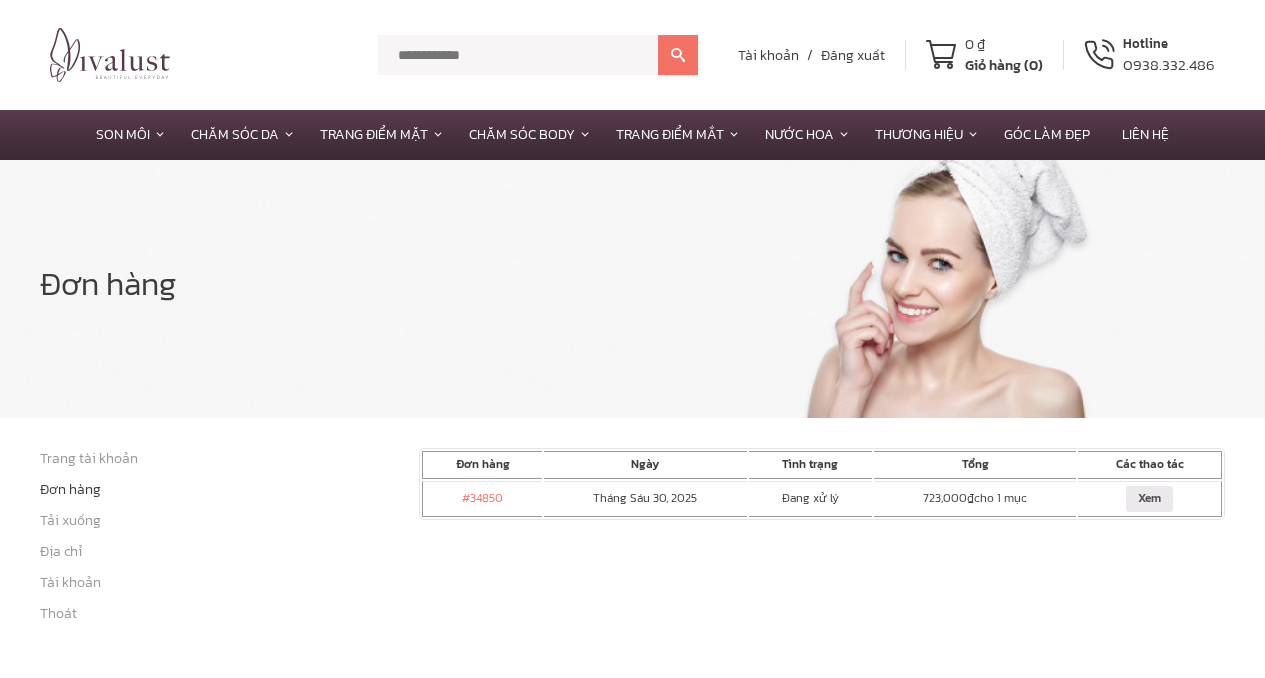 scroll, scrollTop: 0, scrollLeft: 0, axis: both 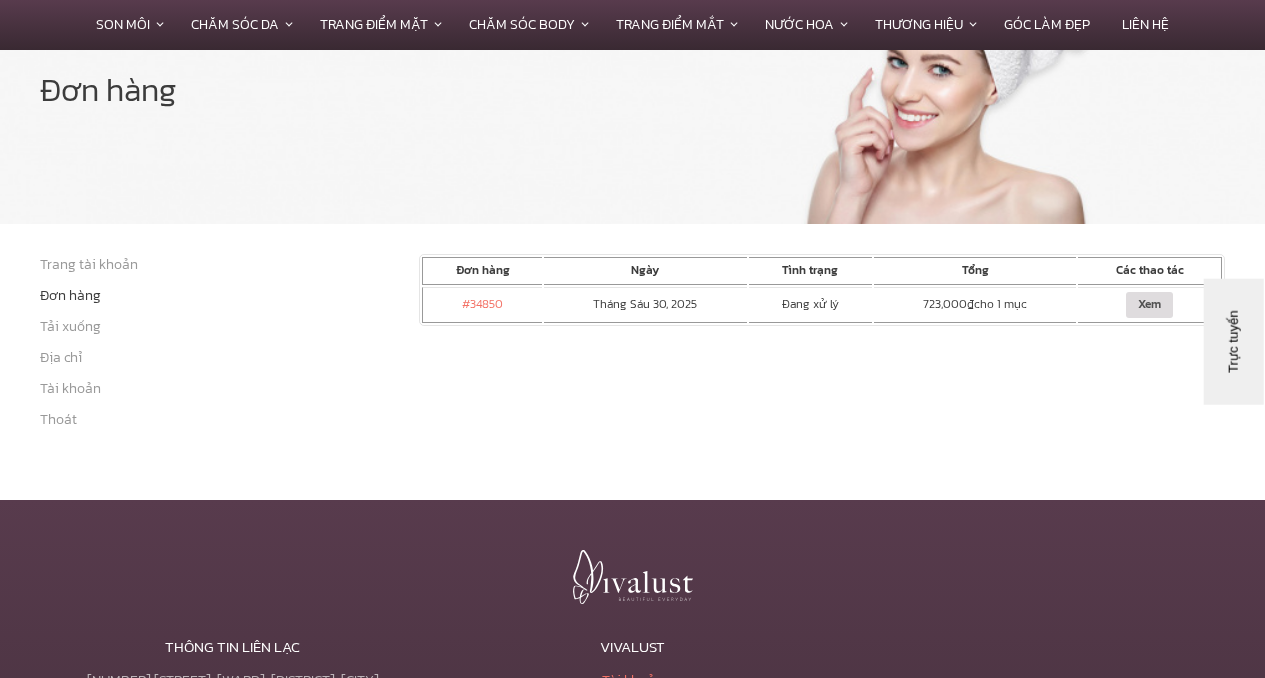 type on "**********" 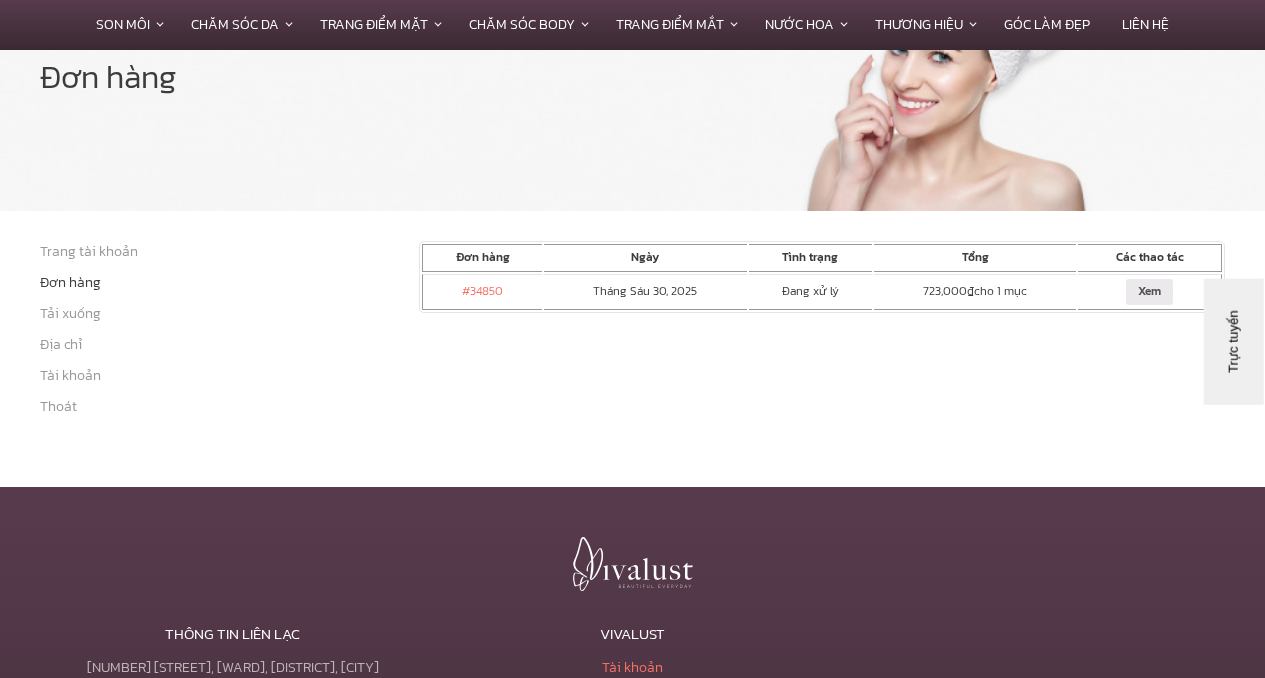 scroll, scrollTop: 208, scrollLeft: 0, axis: vertical 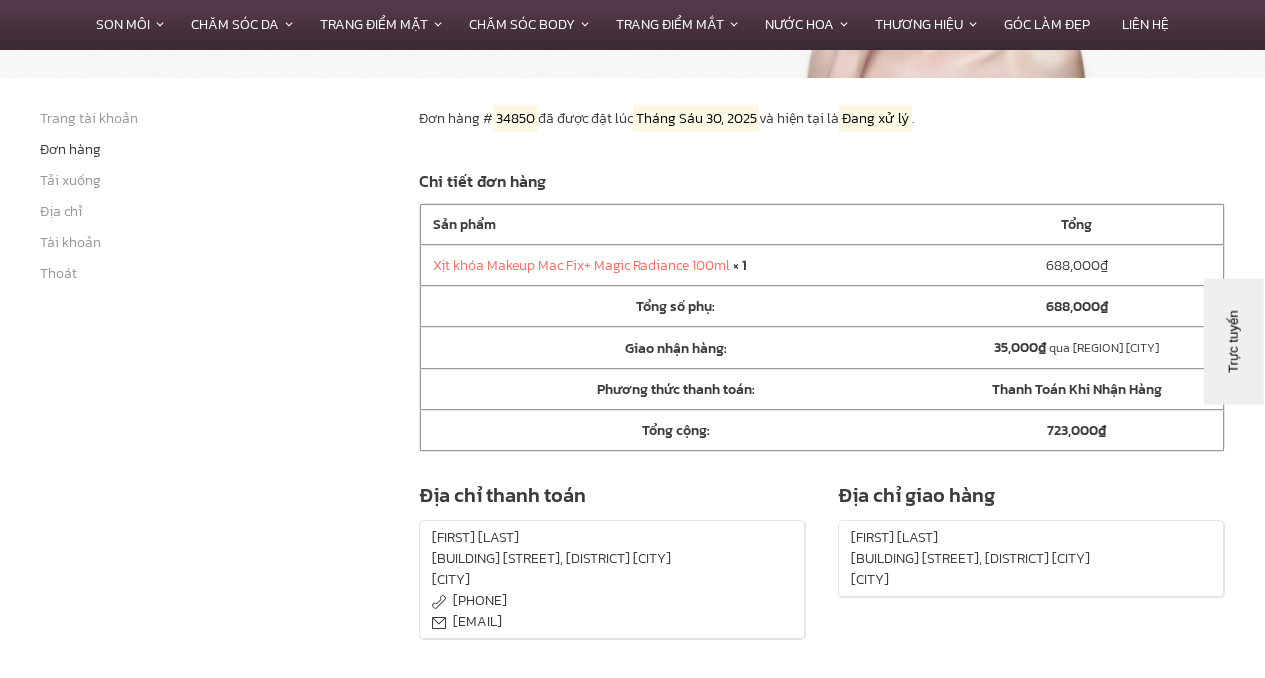 type on "**********" 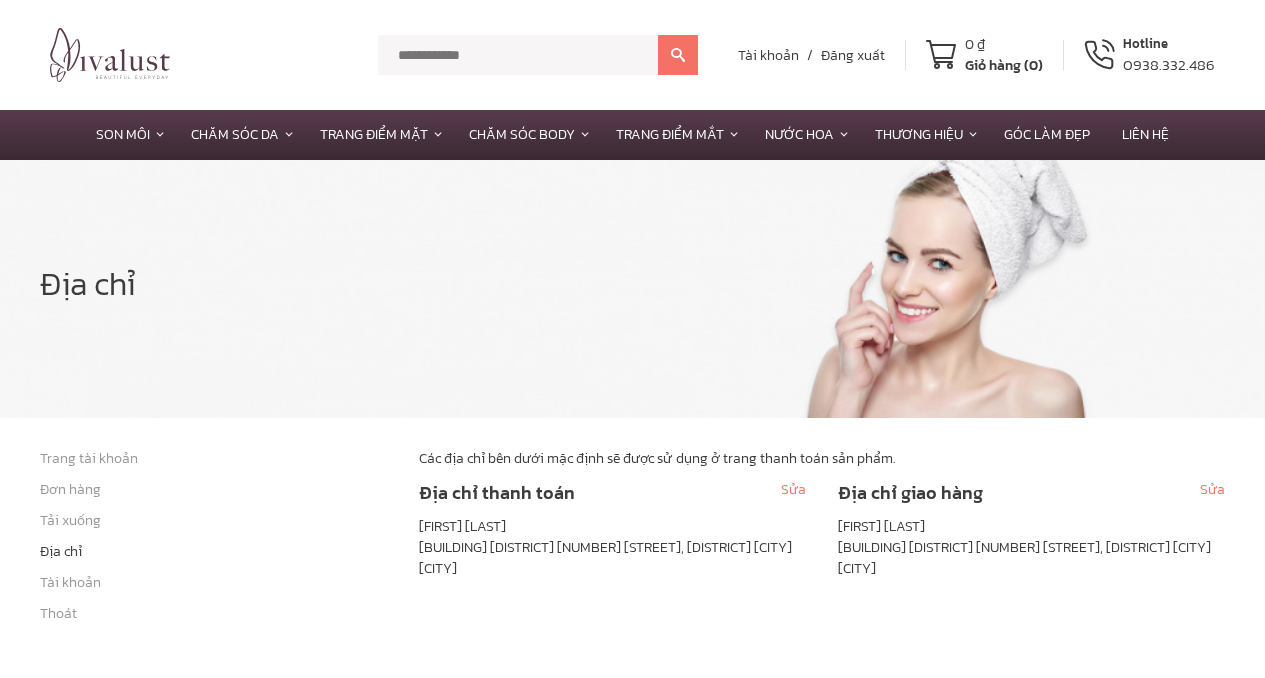 scroll, scrollTop: 0, scrollLeft: 0, axis: both 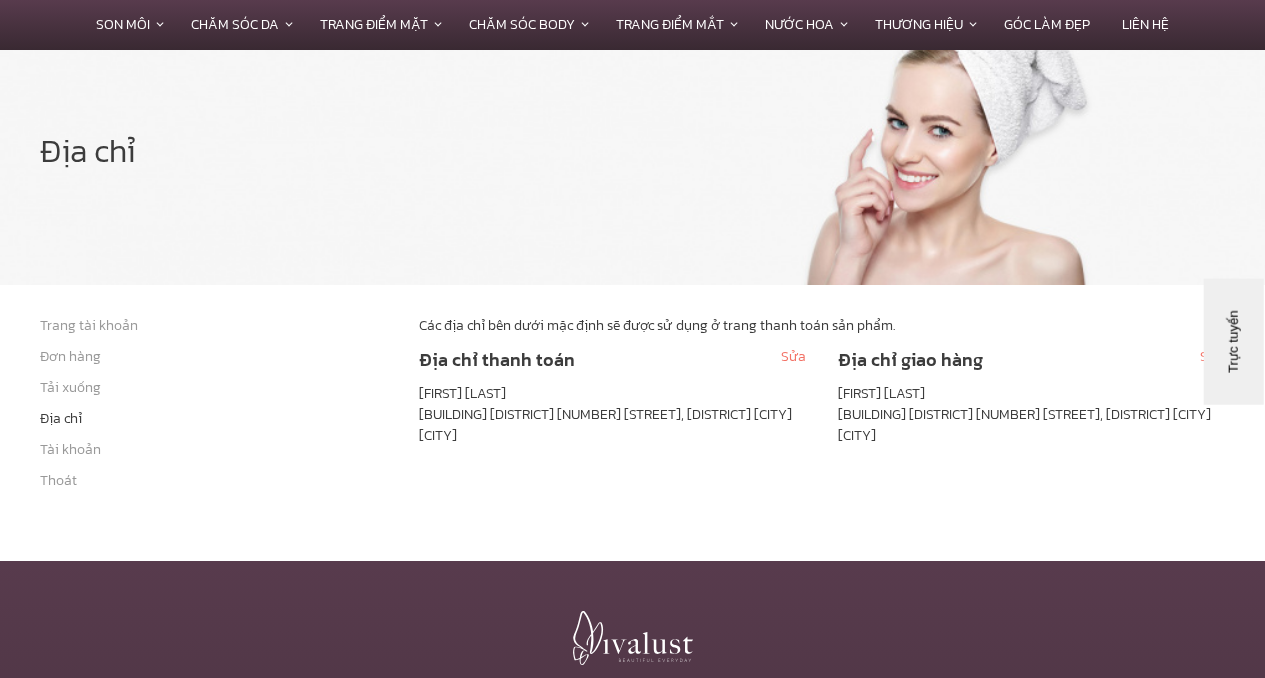 type on "**********" 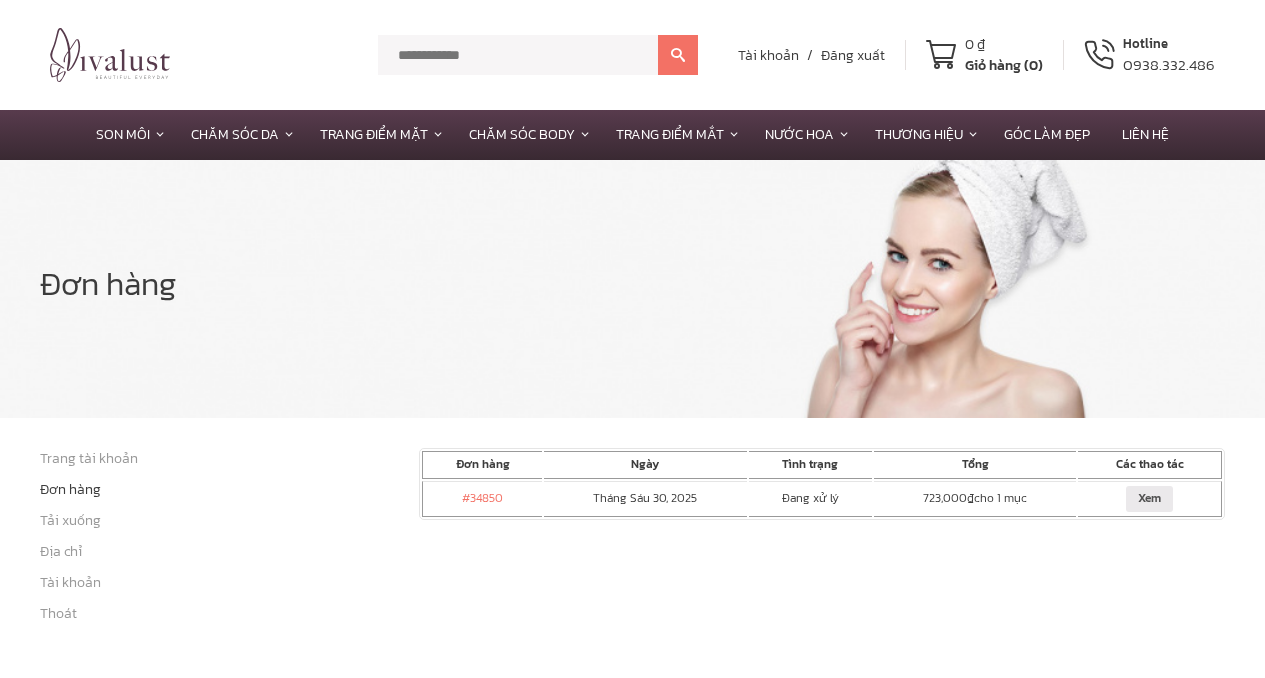 scroll, scrollTop: 0, scrollLeft: 0, axis: both 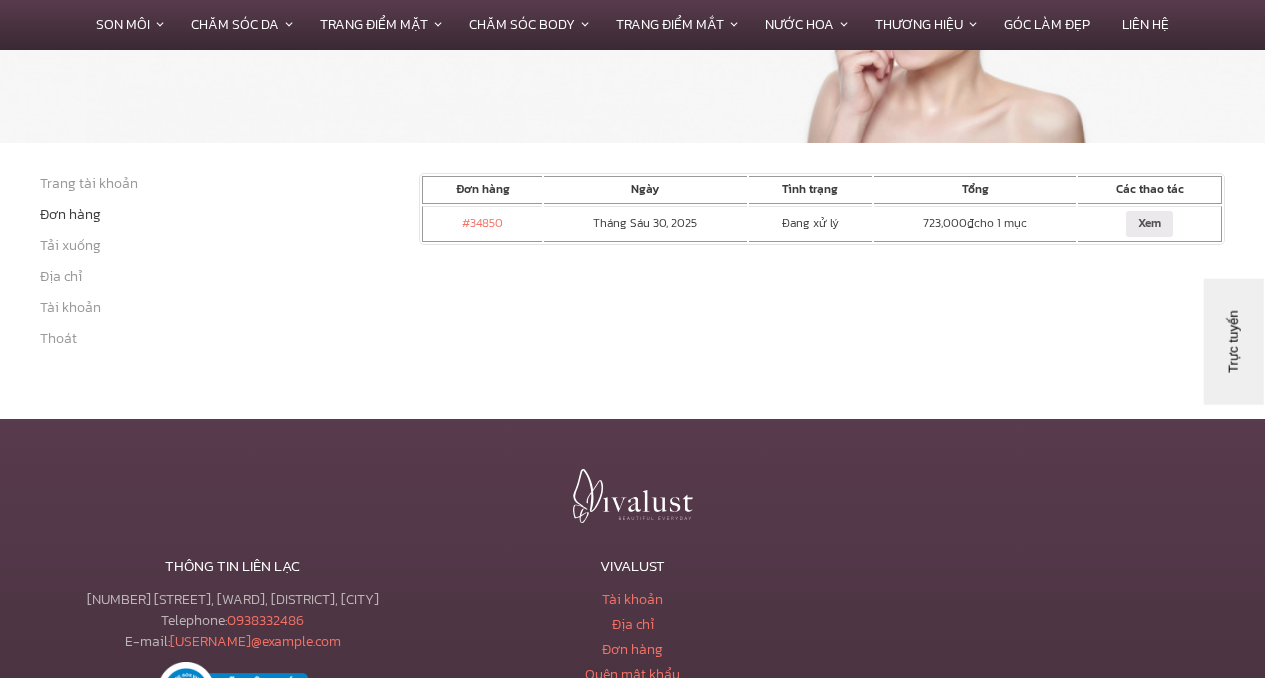 type on "**********" 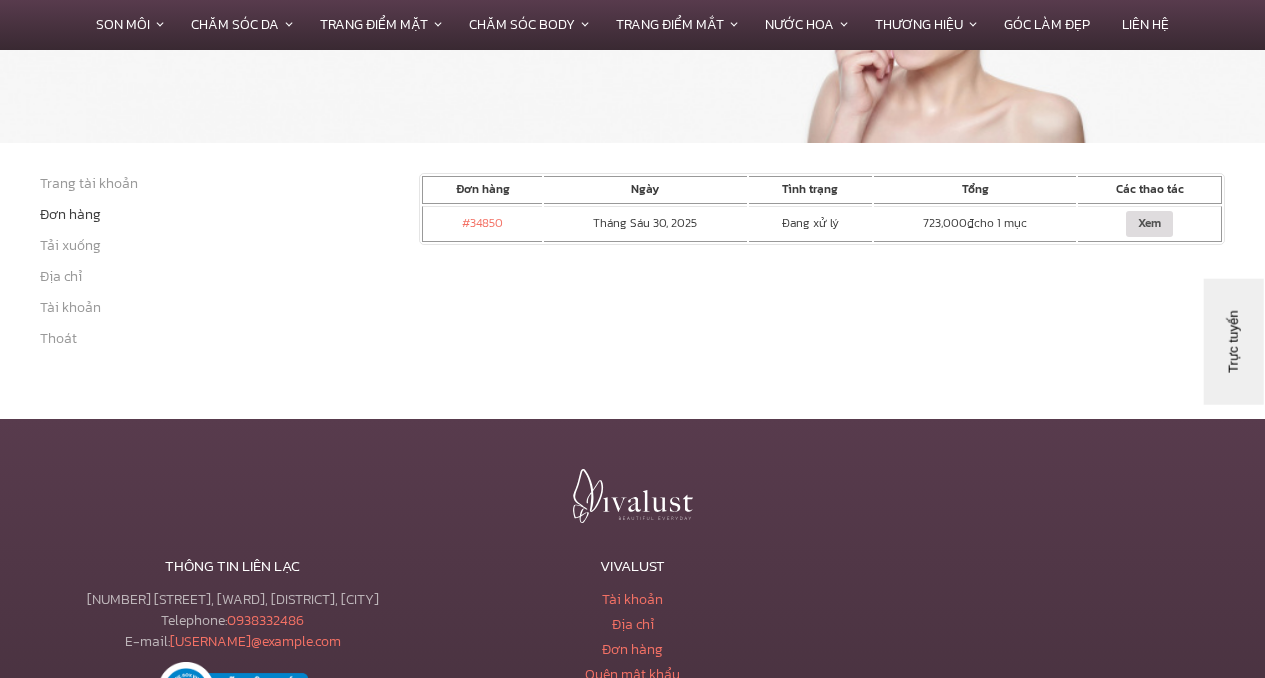click on "Xem" at bounding box center [1149, 224] 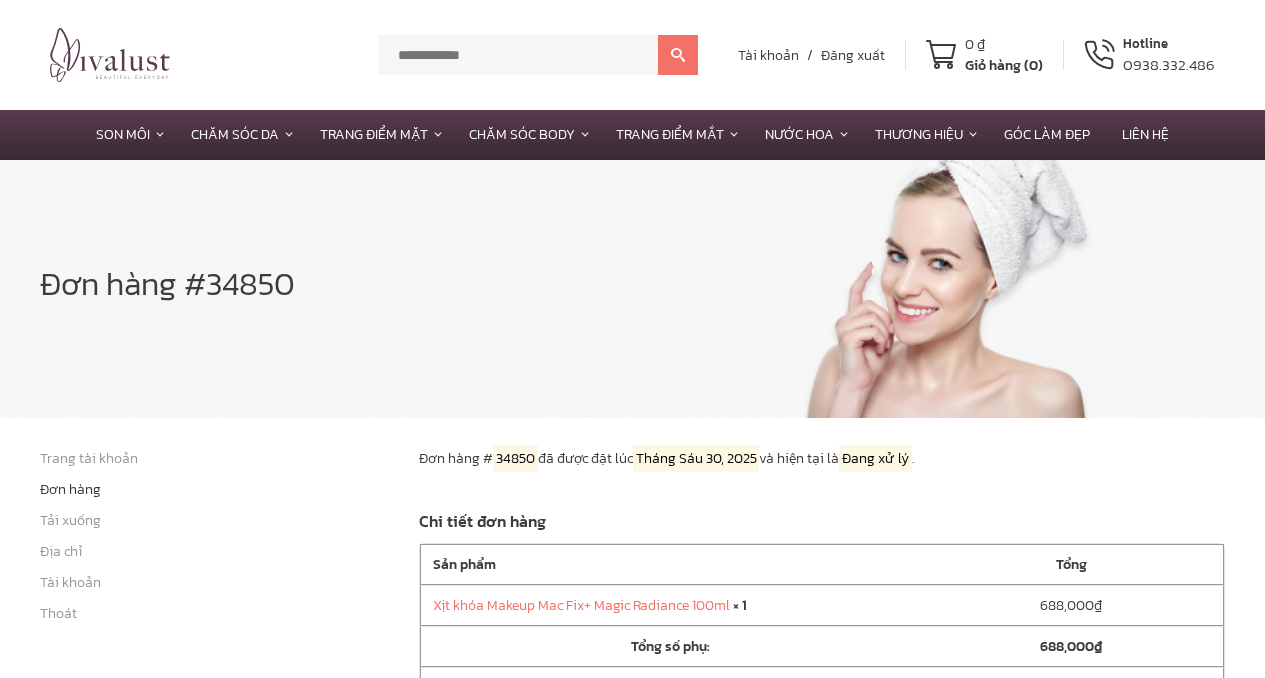 scroll, scrollTop: 0, scrollLeft: 0, axis: both 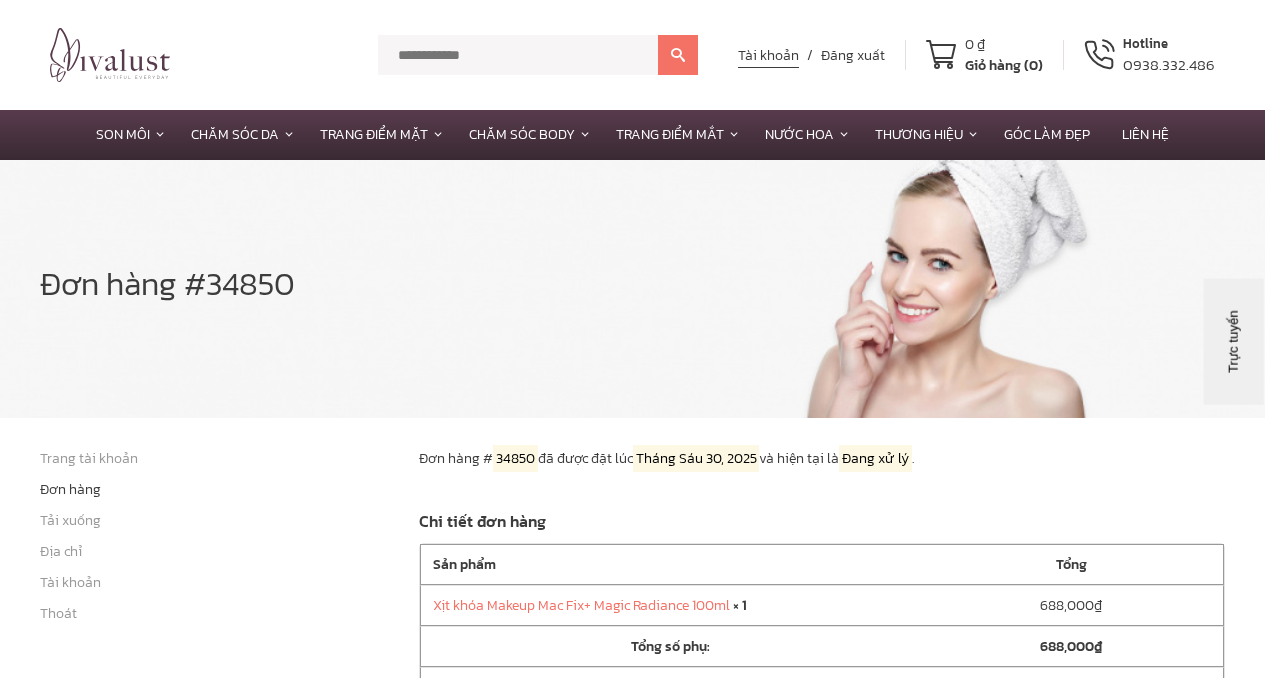 type on "**********" 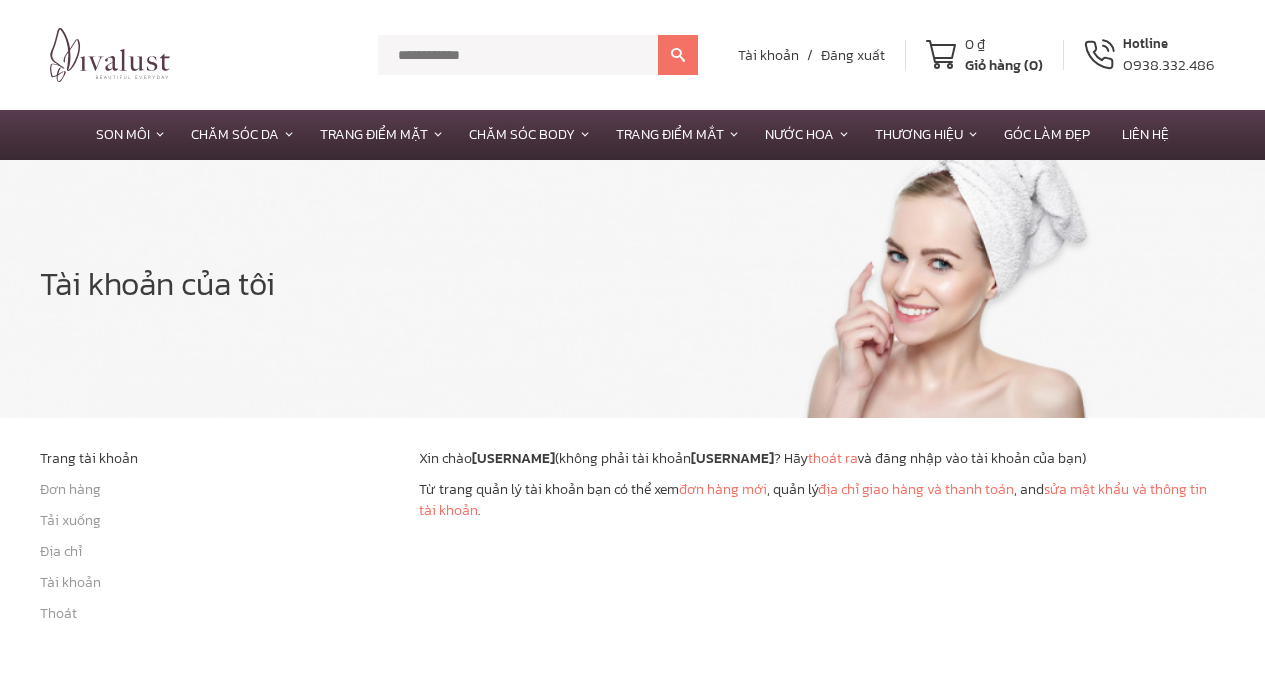 scroll, scrollTop: 0, scrollLeft: 0, axis: both 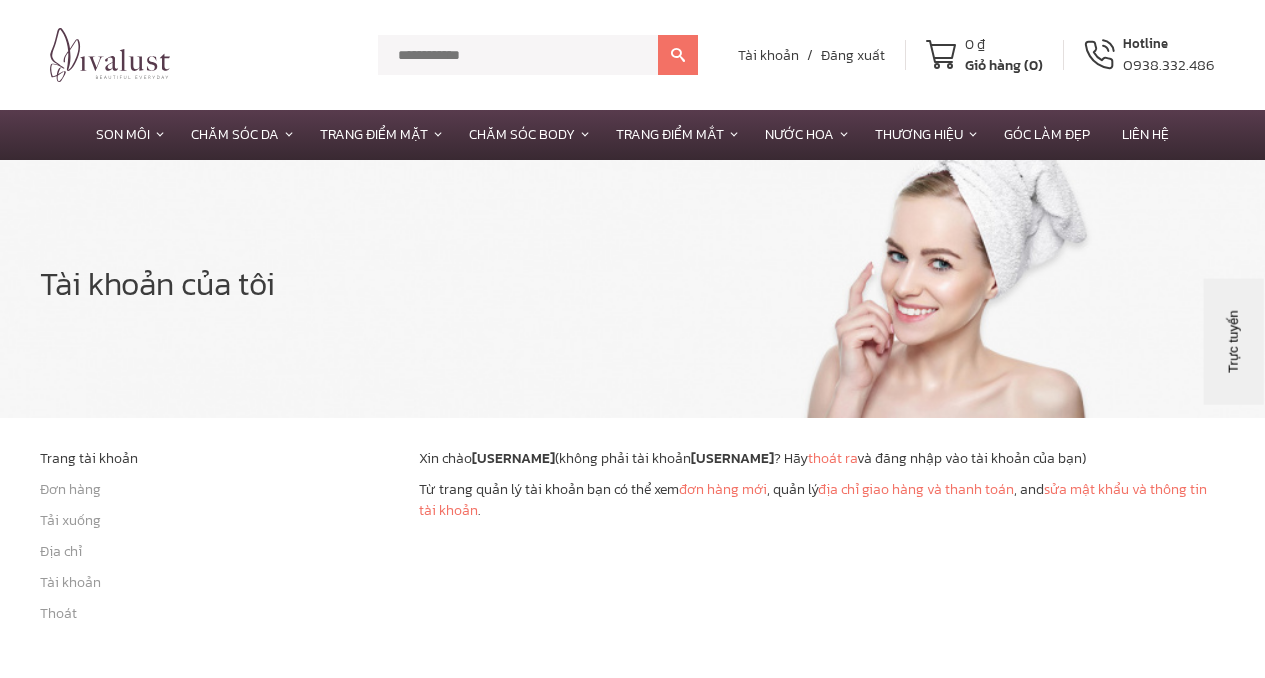 type on "**********" 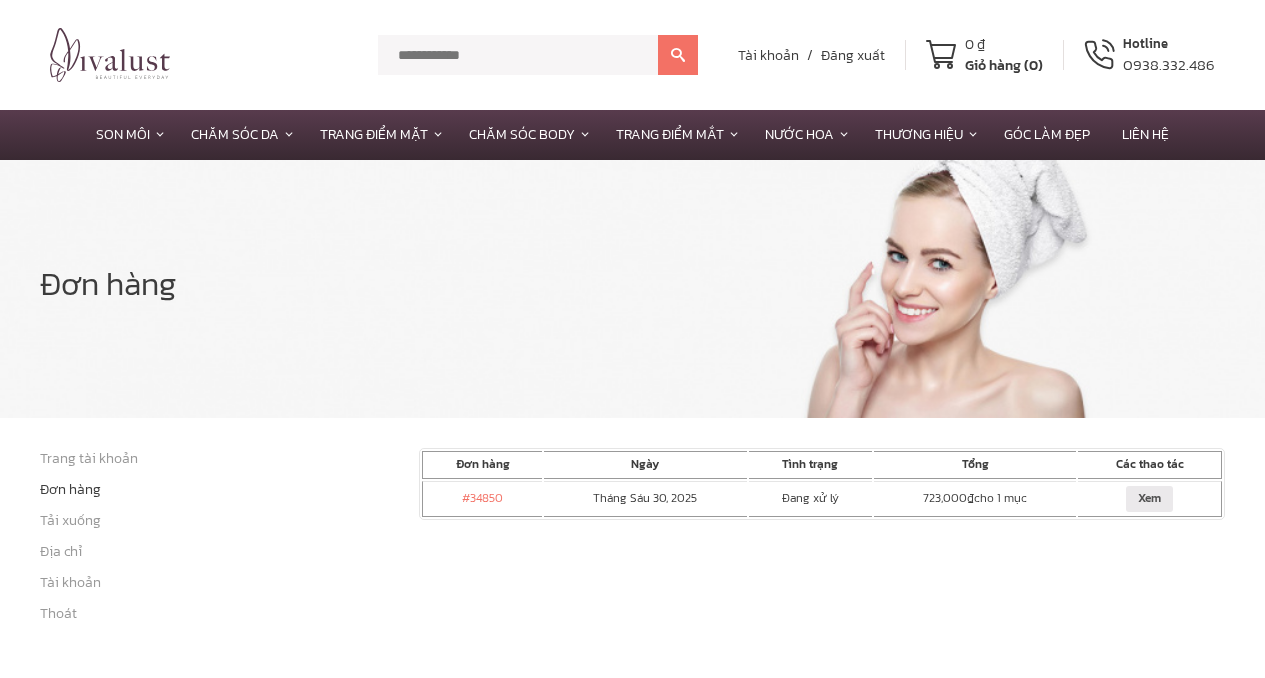 scroll, scrollTop: 0, scrollLeft: 0, axis: both 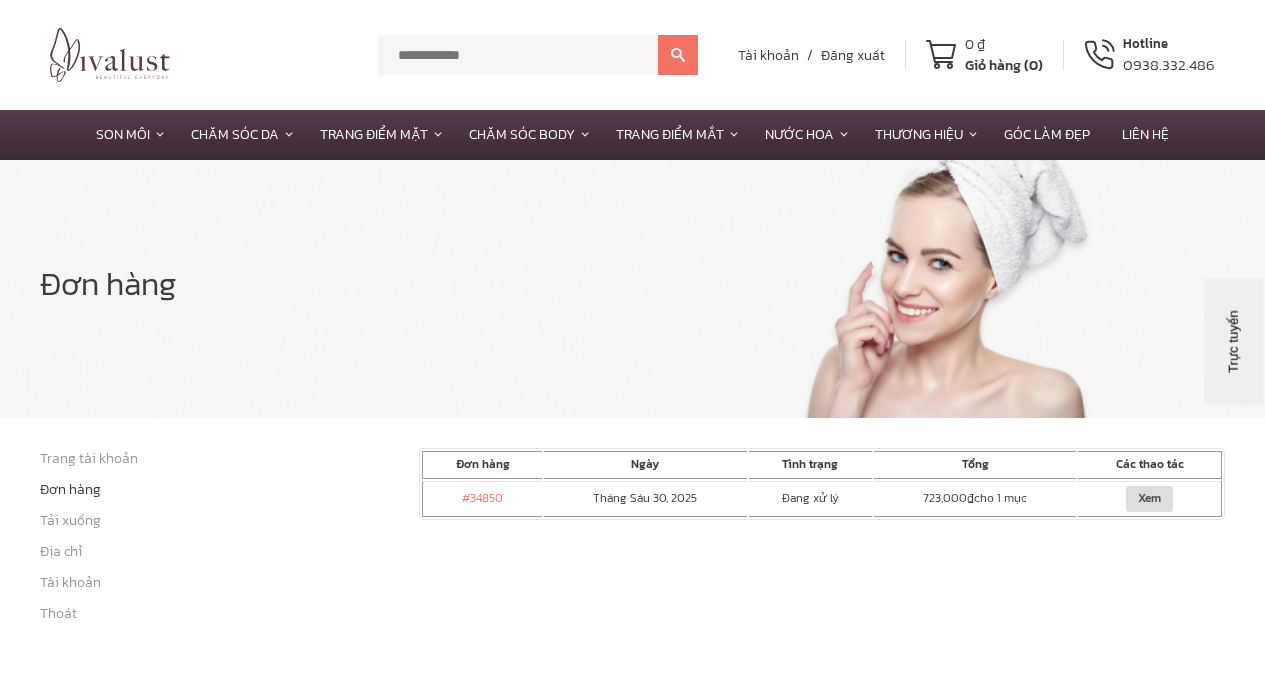 type on "**********" 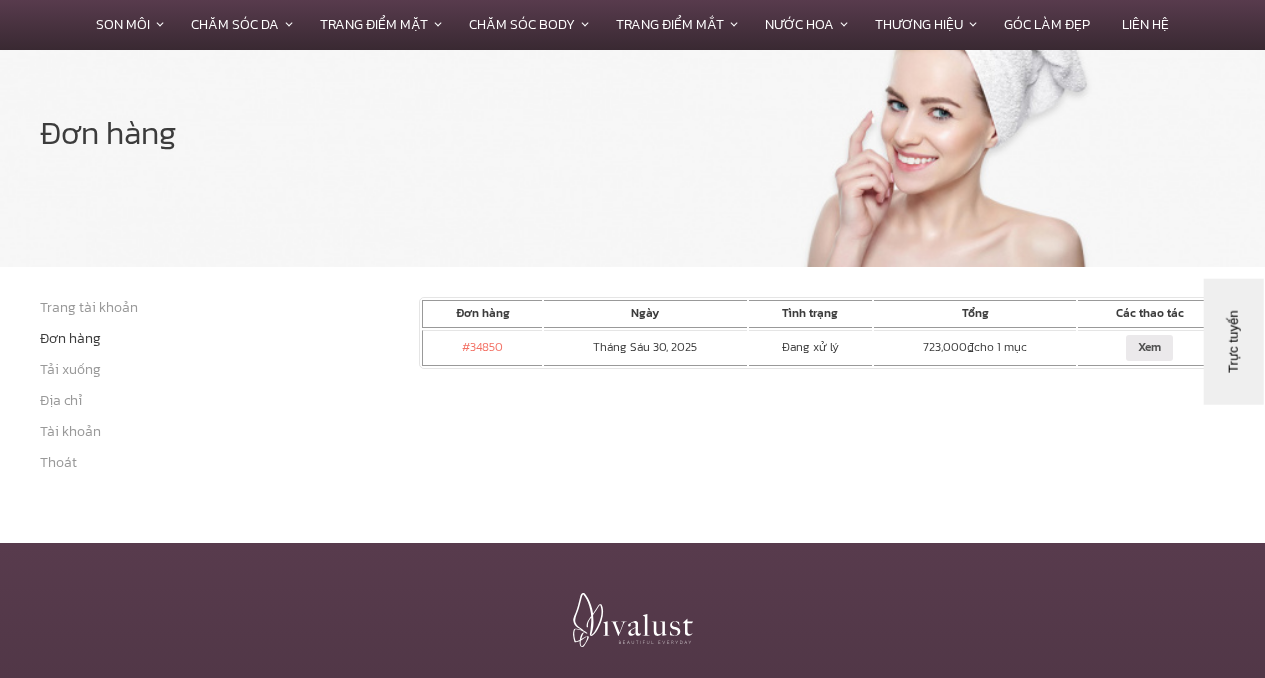 scroll, scrollTop: 156, scrollLeft: 0, axis: vertical 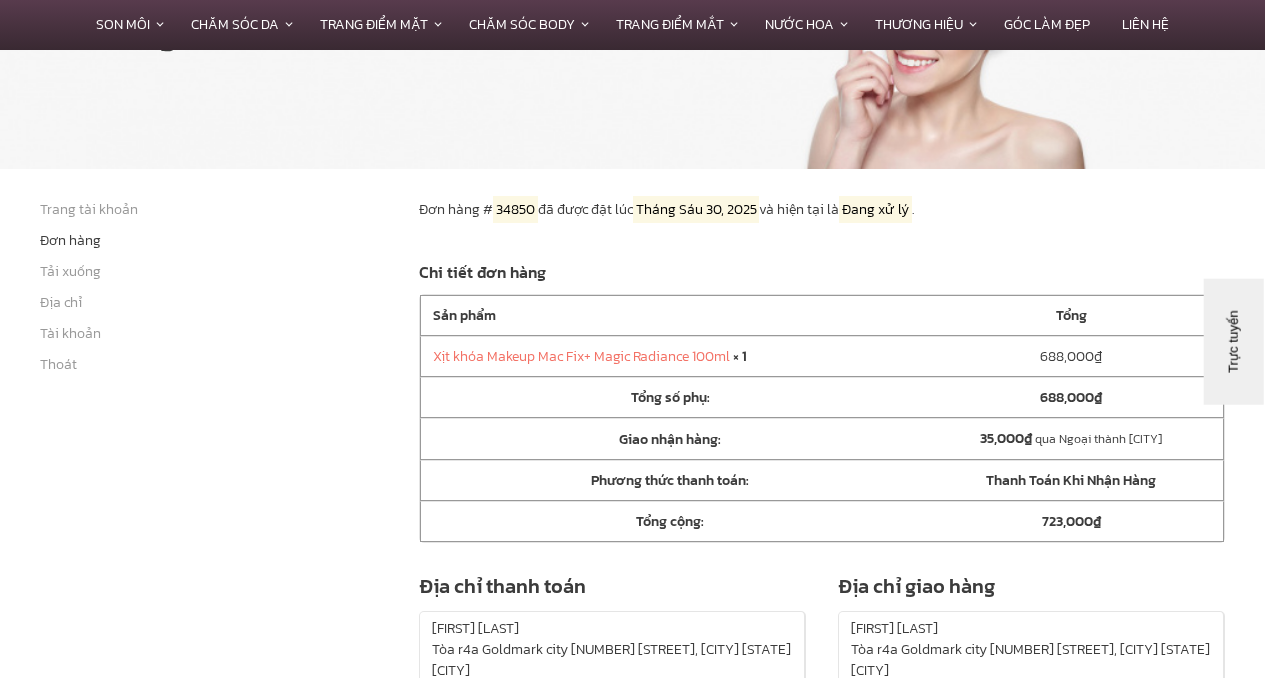 type on "**********" 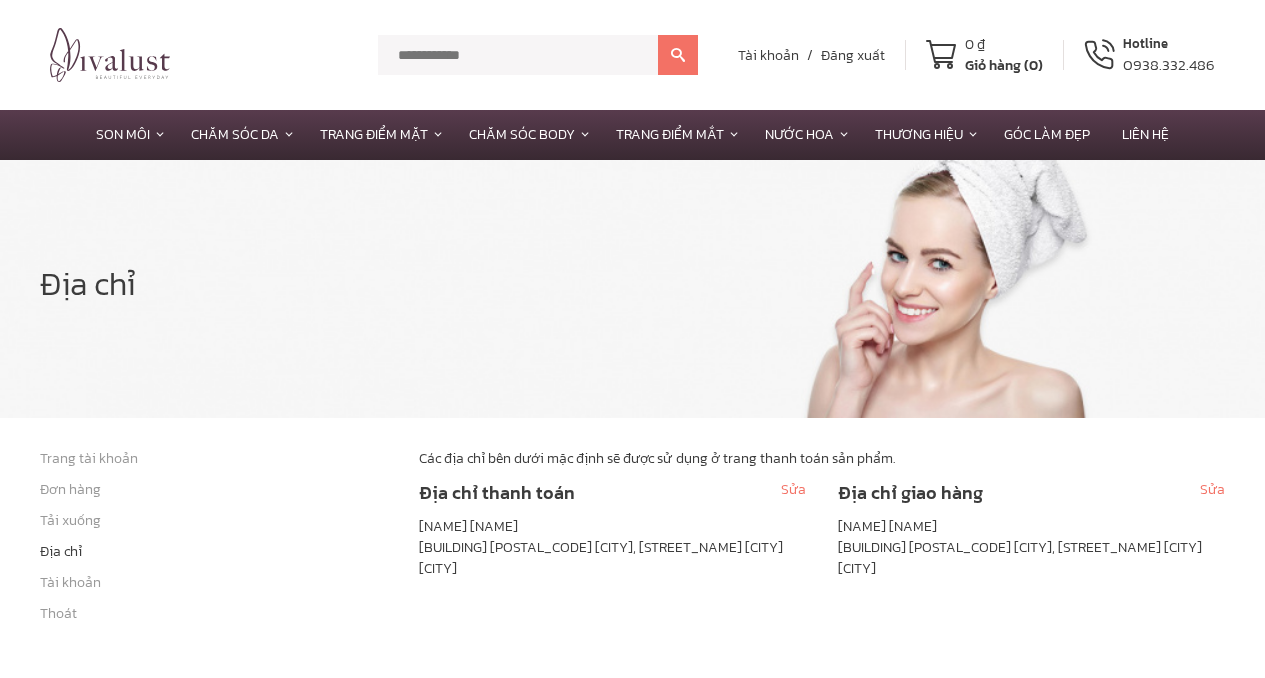 scroll, scrollTop: 0, scrollLeft: 0, axis: both 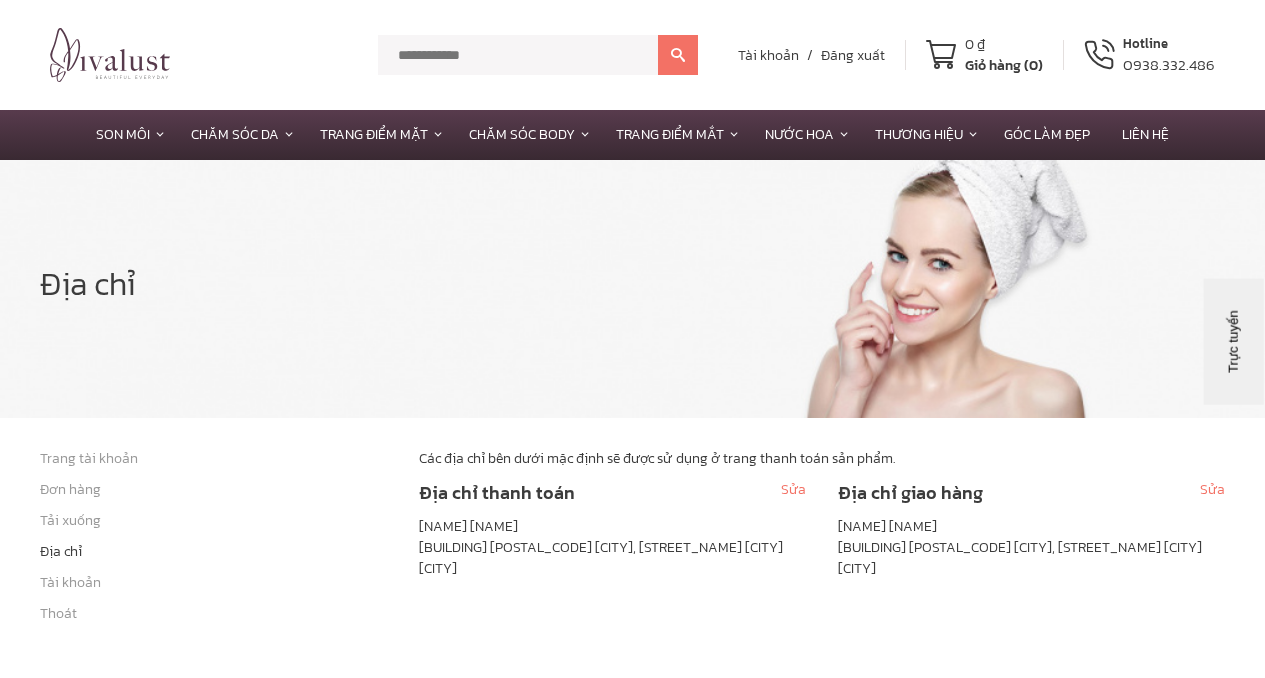 type on "**********" 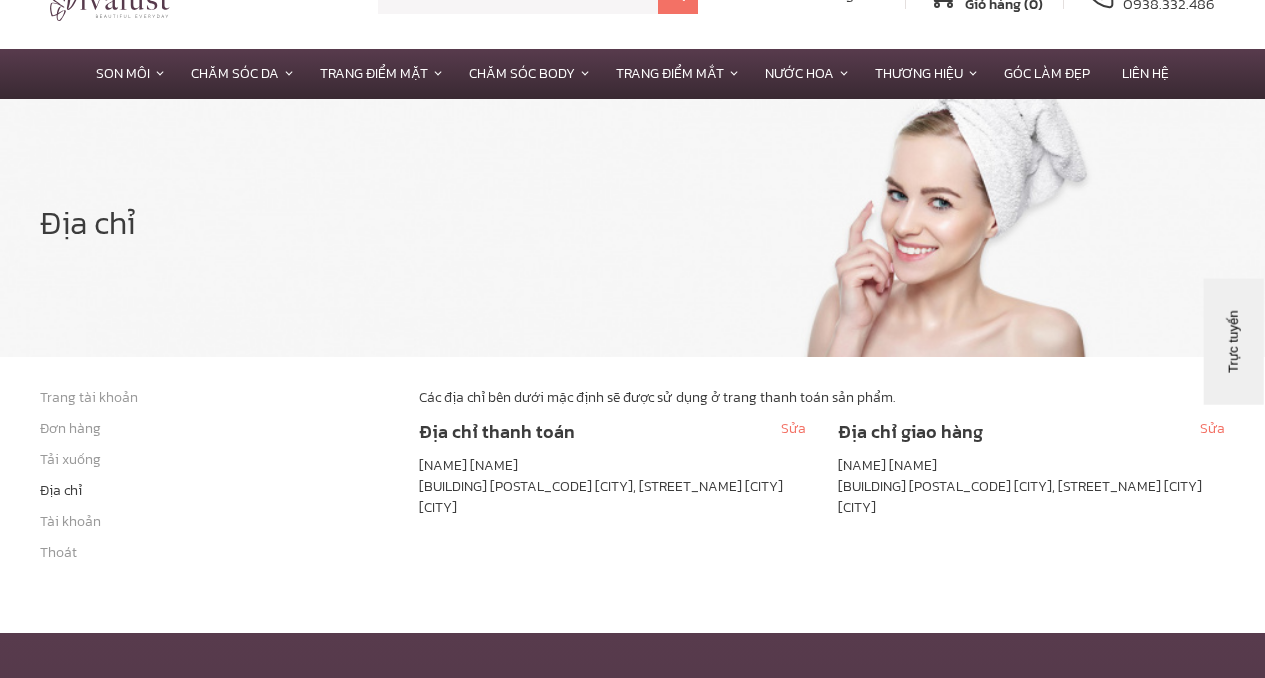 scroll, scrollTop: 63, scrollLeft: 0, axis: vertical 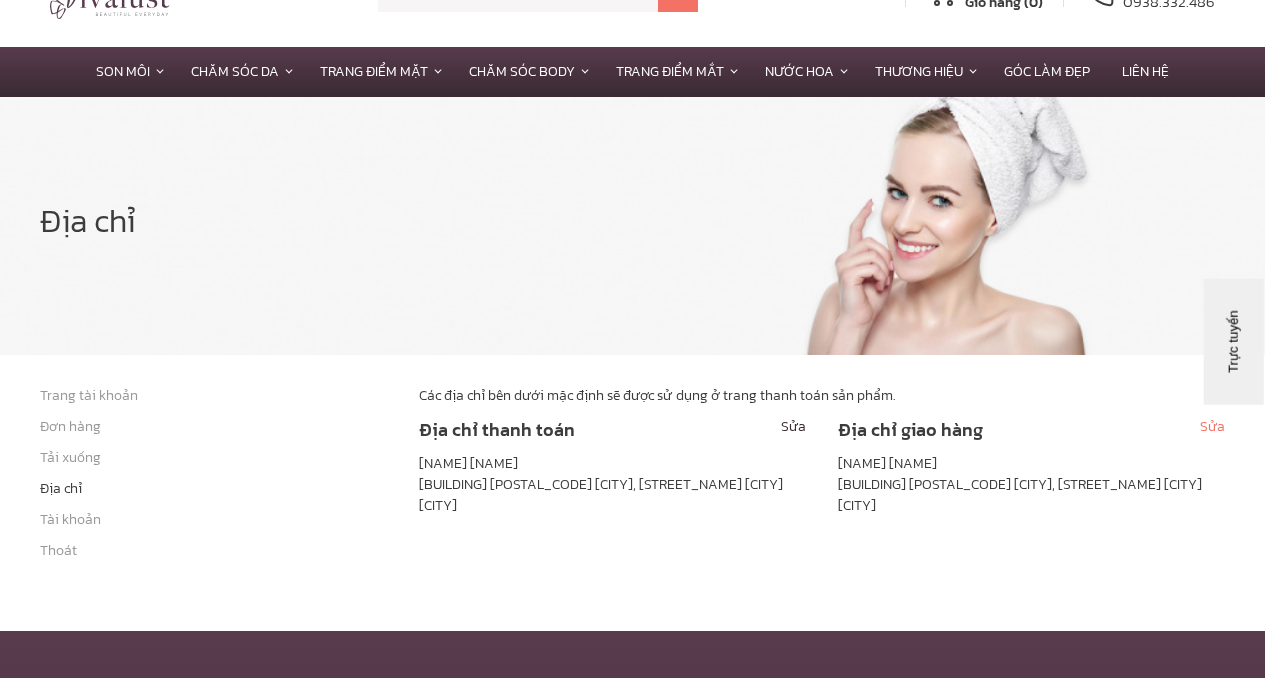 click on "Sửa" at bounding box center [793, 426] 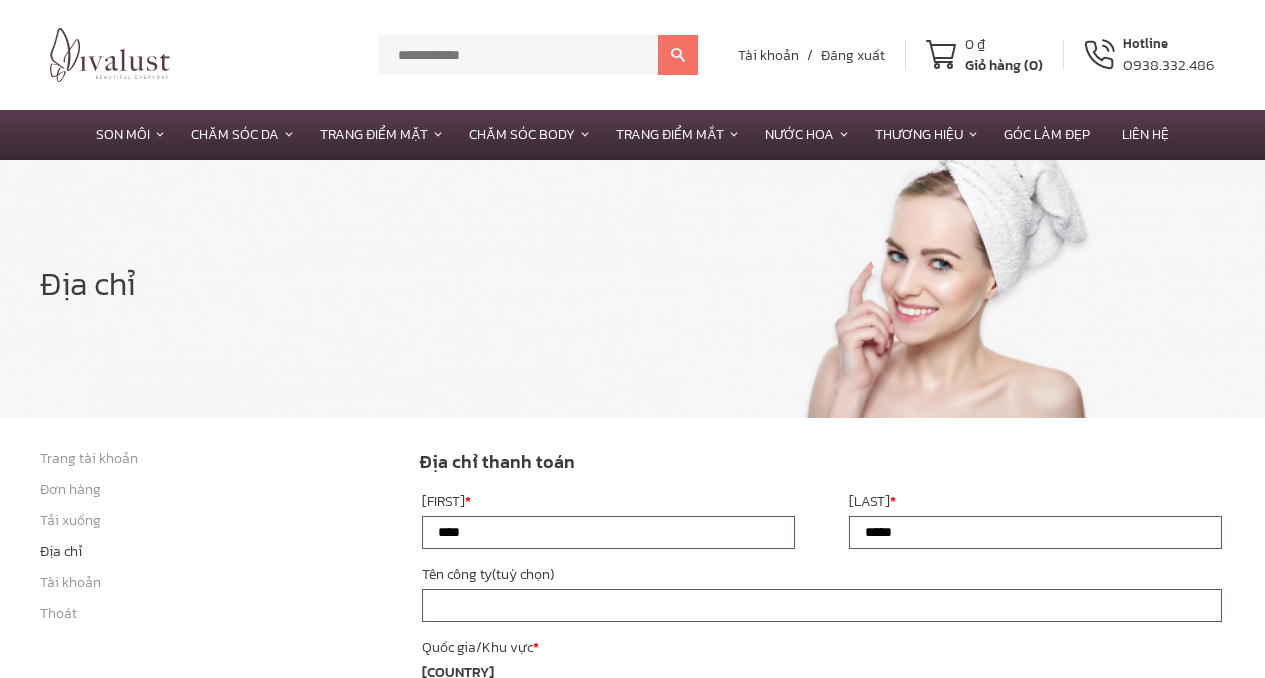 scroll, scrollTop: 0, scrollLeft: 0, axis: both 